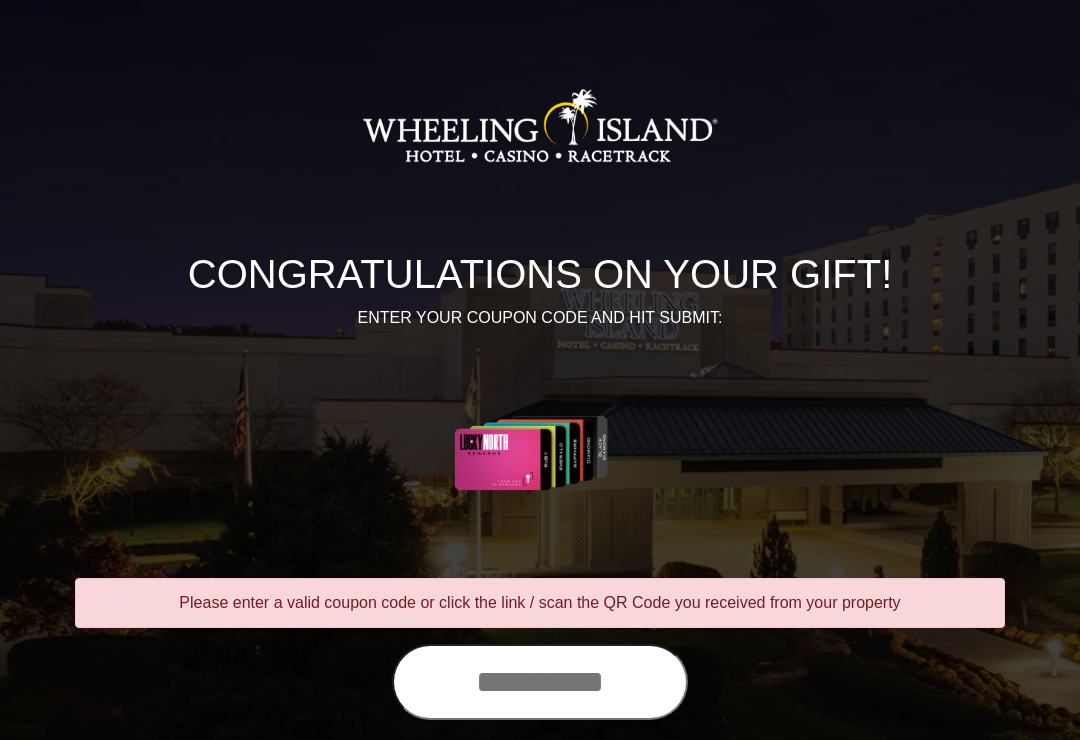 scroll, scrollTop: 0, scrollLeft: 0, axis: both 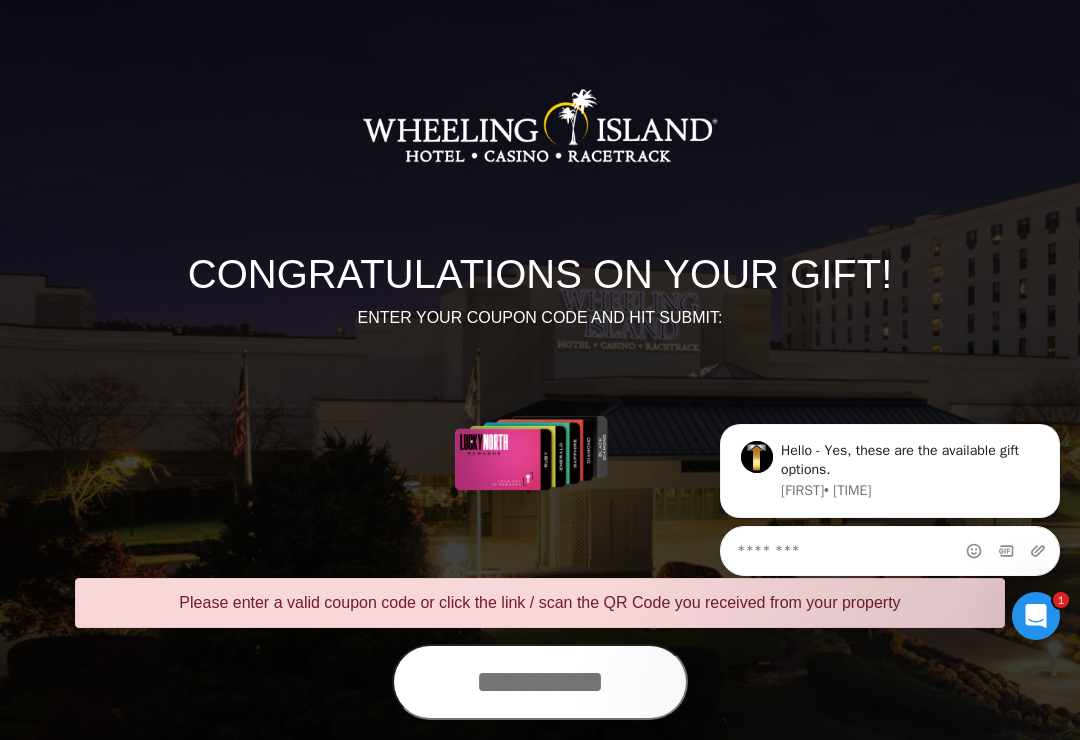 click at bounding box center [540, 682] 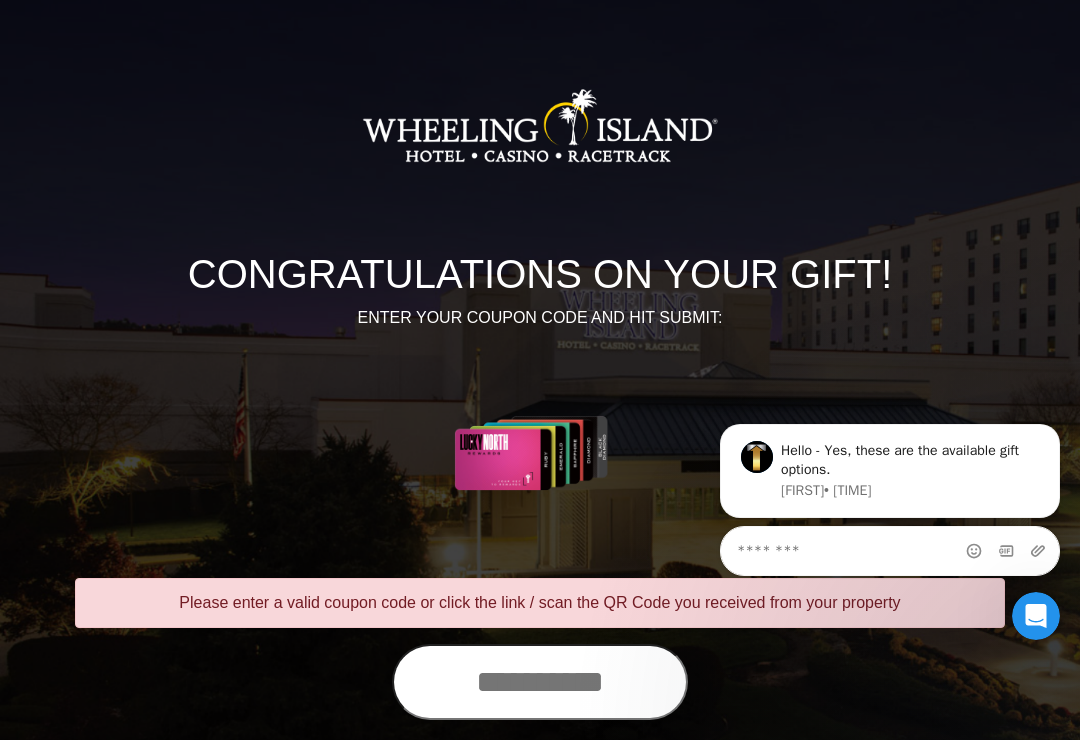 scroll, scrollTop: 114, scrollLeft: 0, axis: vertical 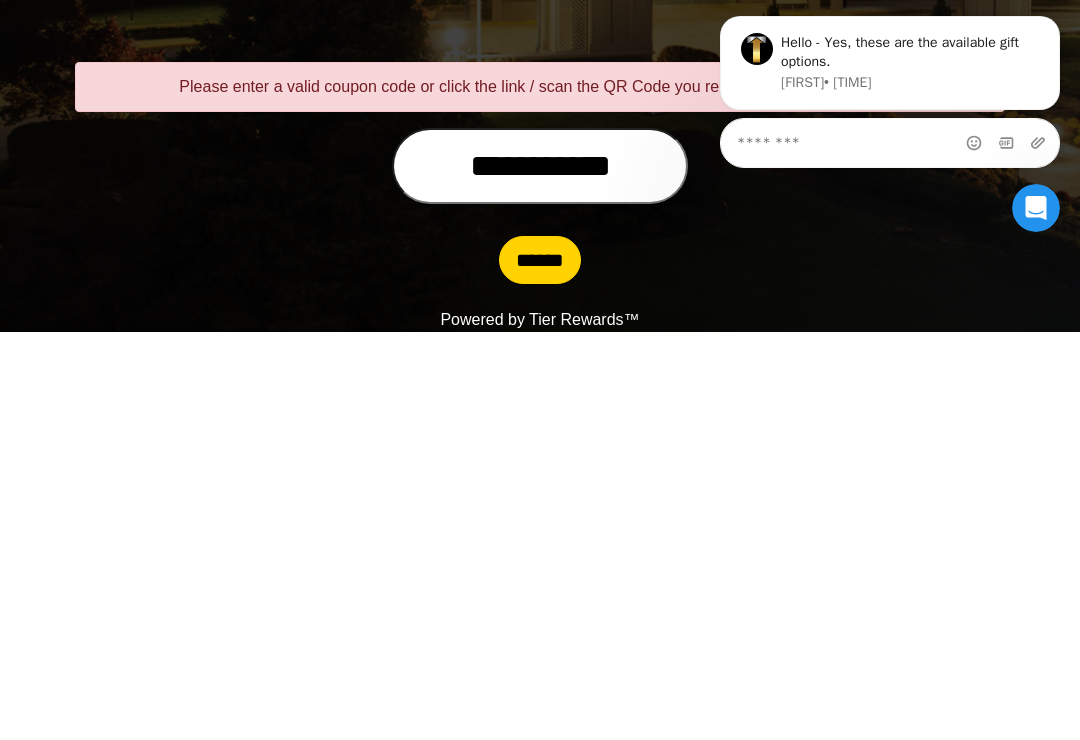 click on "******" at bounding box center (540, 668) 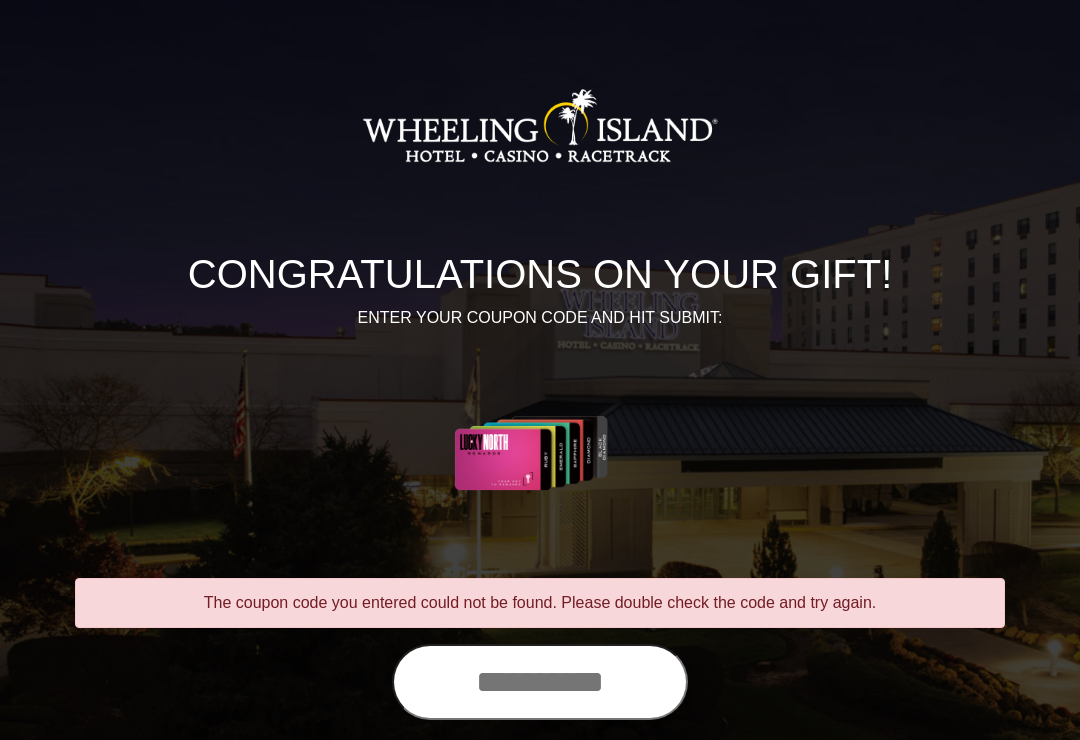 scroll, scrollTop: 0, scrollLeft: 0, axis: both 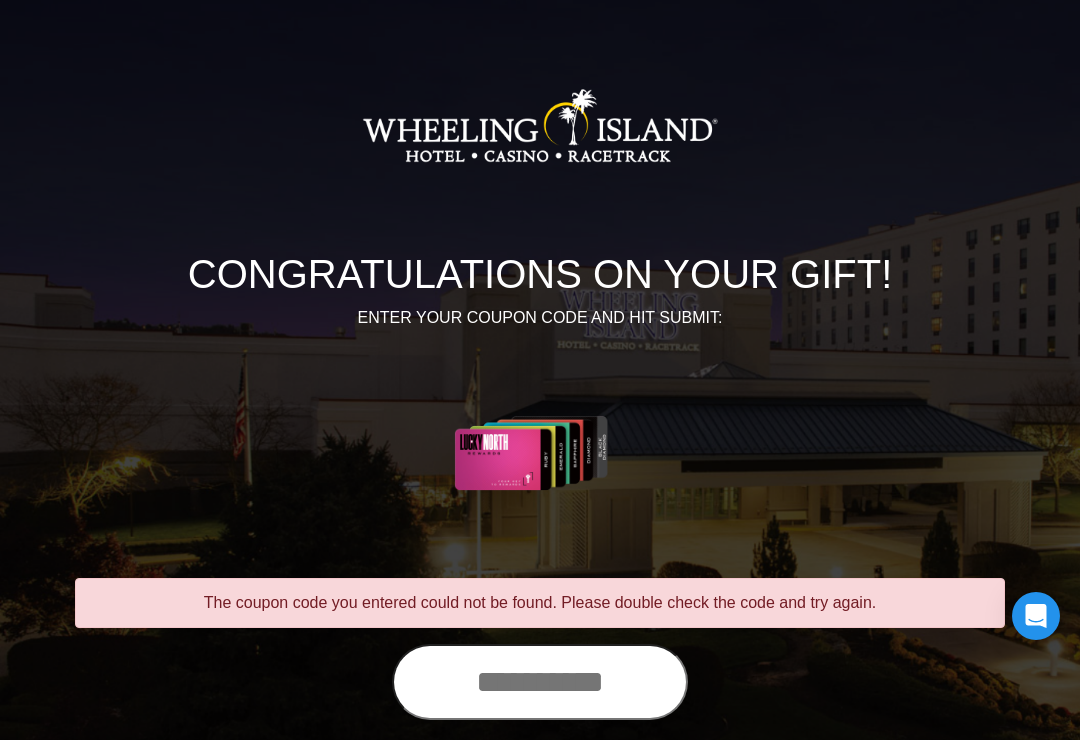click at bounding box center [540, 682] 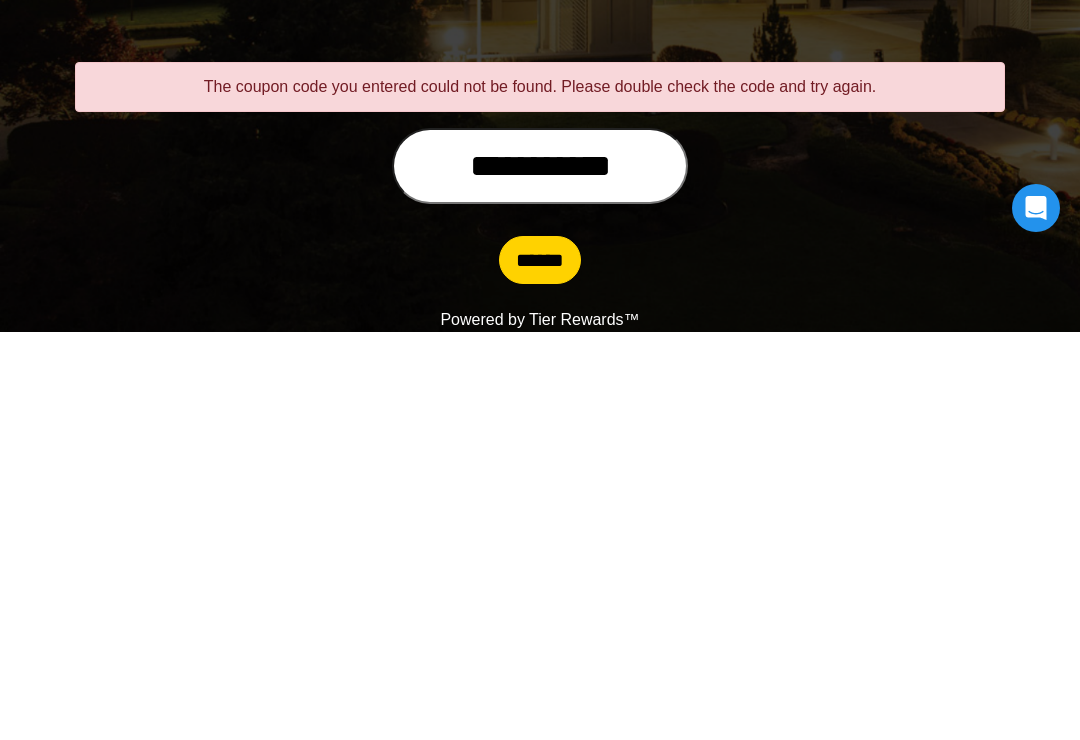 click on "******" at bounding box center [540, 668] 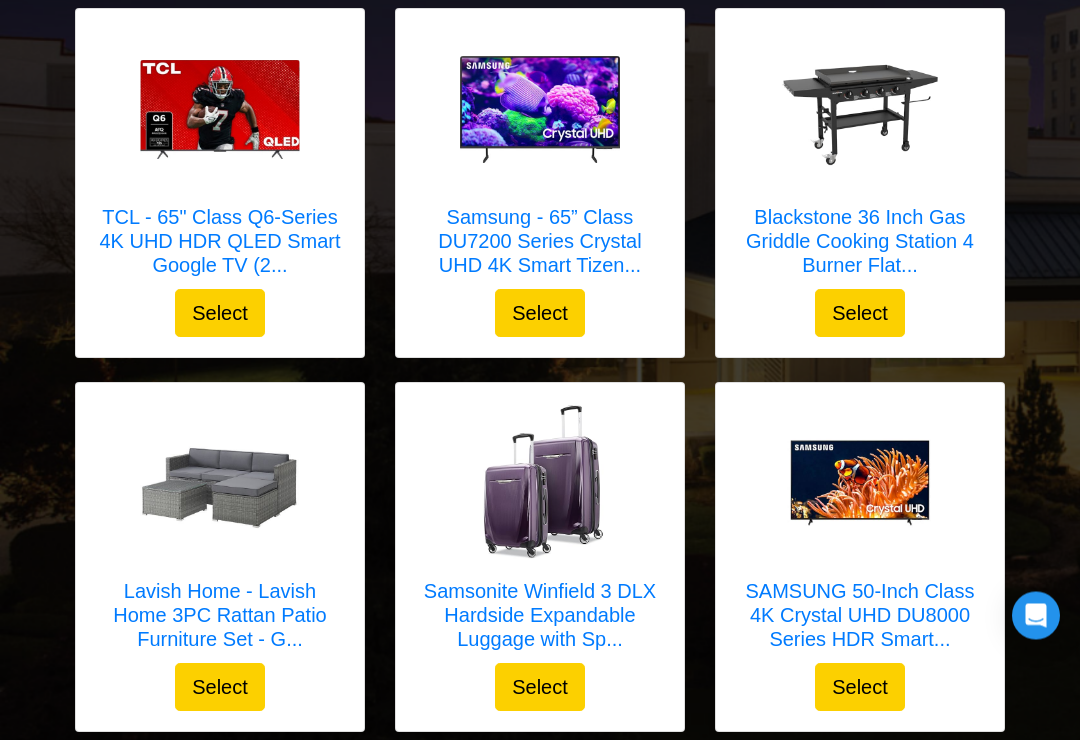 scroll, scrollTop: 361, scrollLeft: 0, axis: vertical 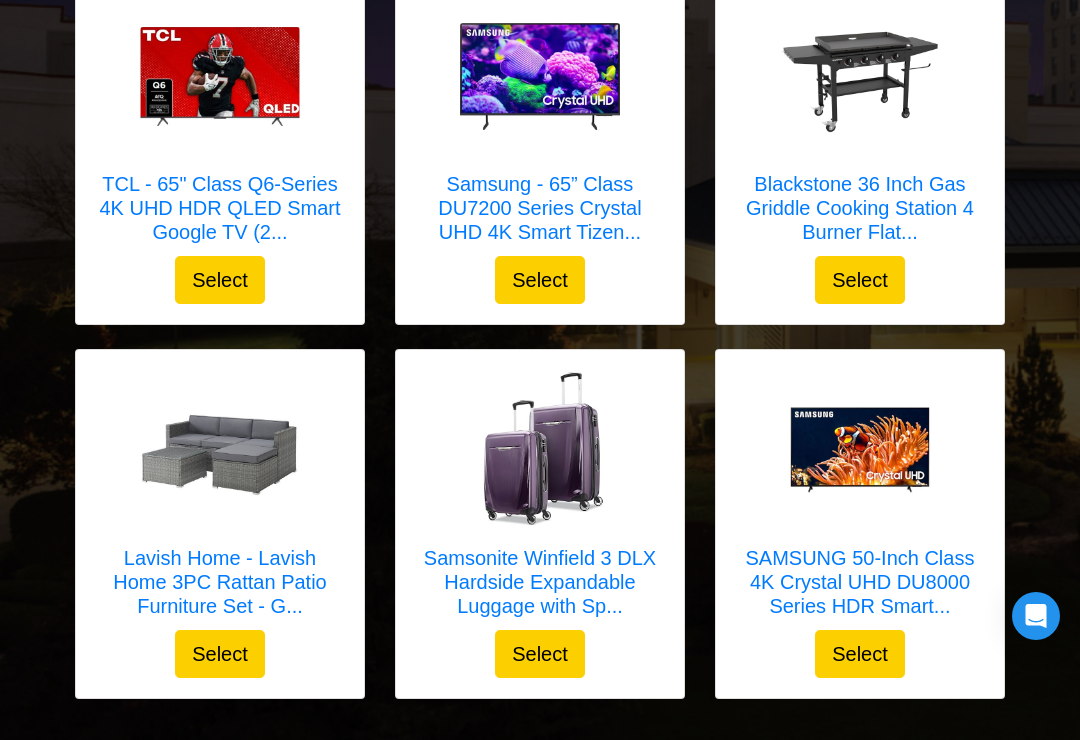 click on "SAMSUNG 50-Inch Class 4K Crystal UHD DU8000 Series HDR Smart...
Select" at bounding box center [220, 150] 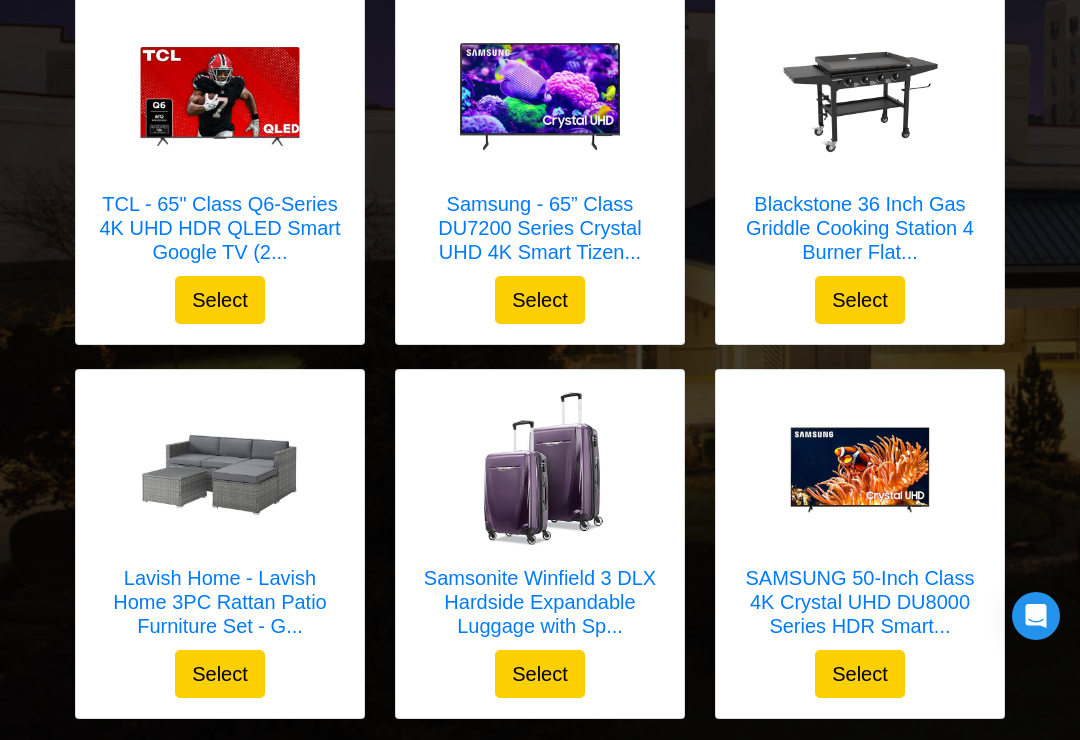 scroll, scrollTop: 361, scrollLeft: 0, axis: vertical 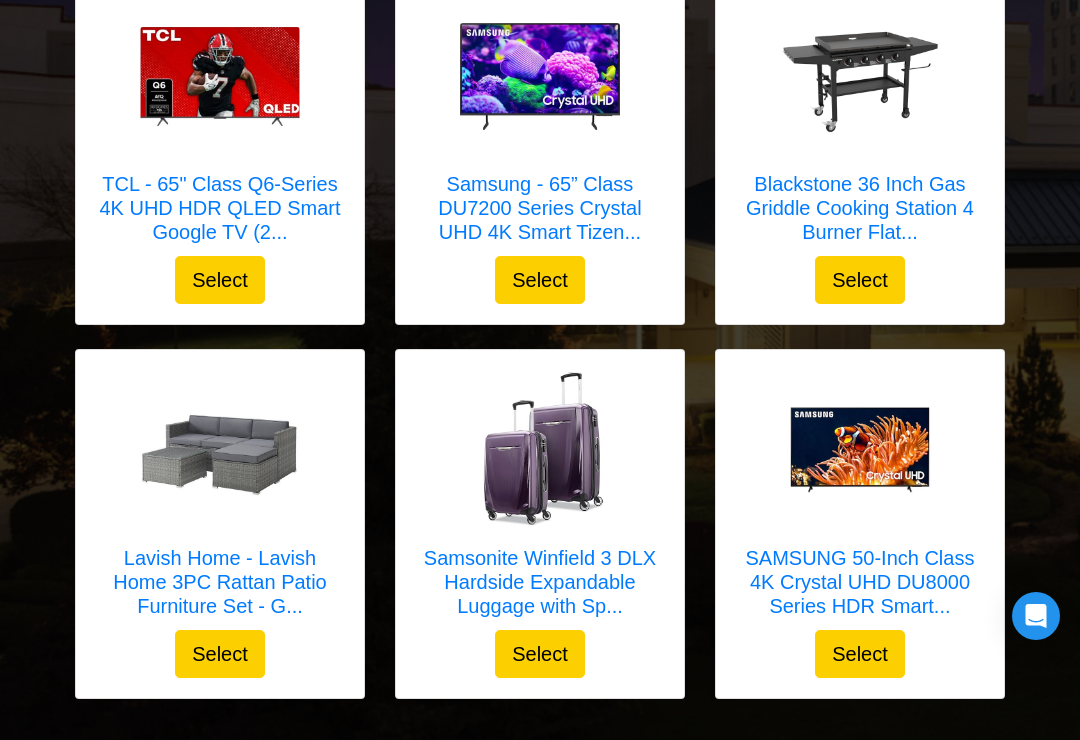 click on "Select" at bounding box center (220, 280) 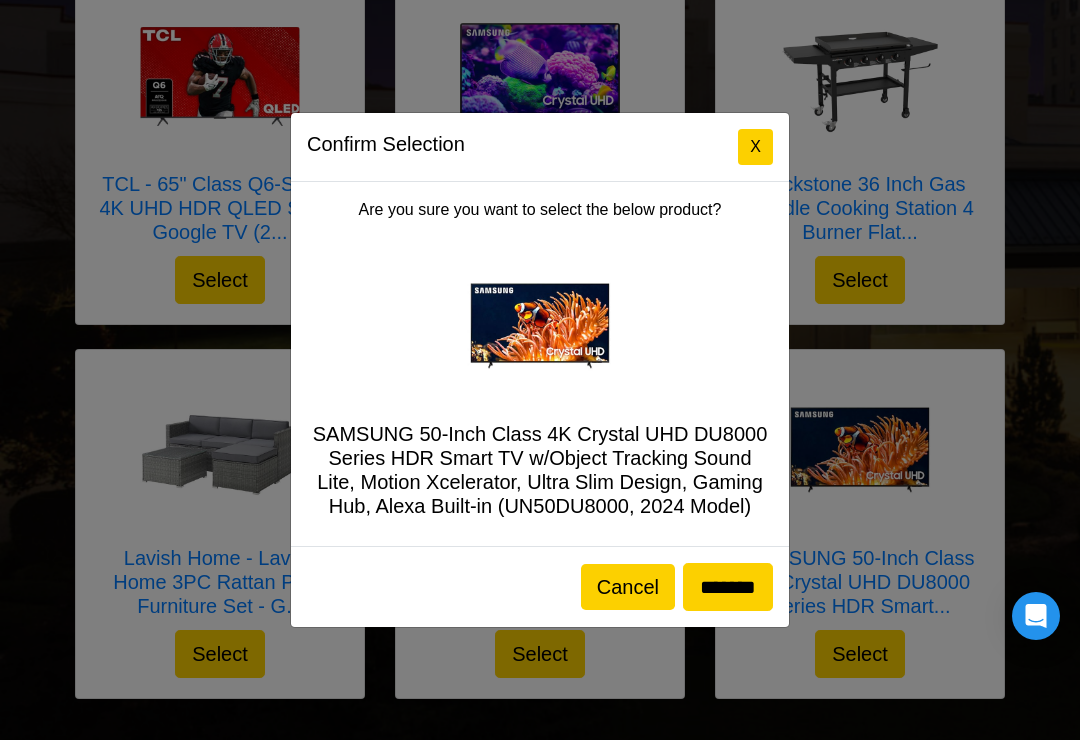 click on "*******" at bounding box center [728, 587] 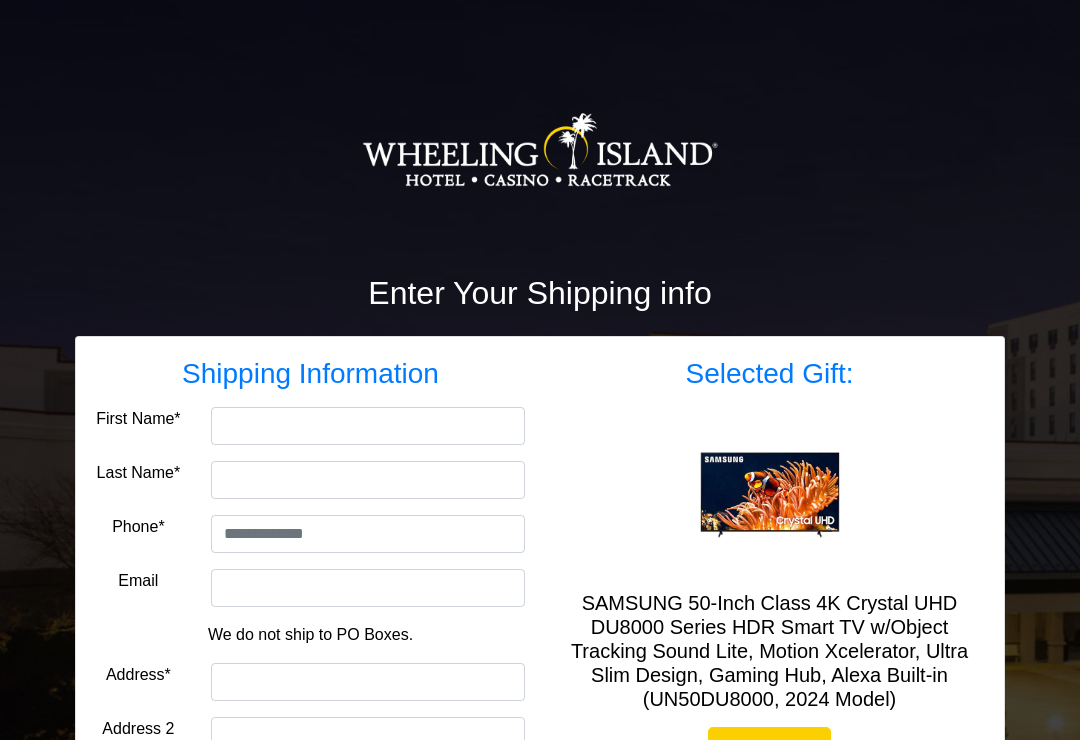scroll, scrollTop: 0, scrollLeft: 0, axis: both 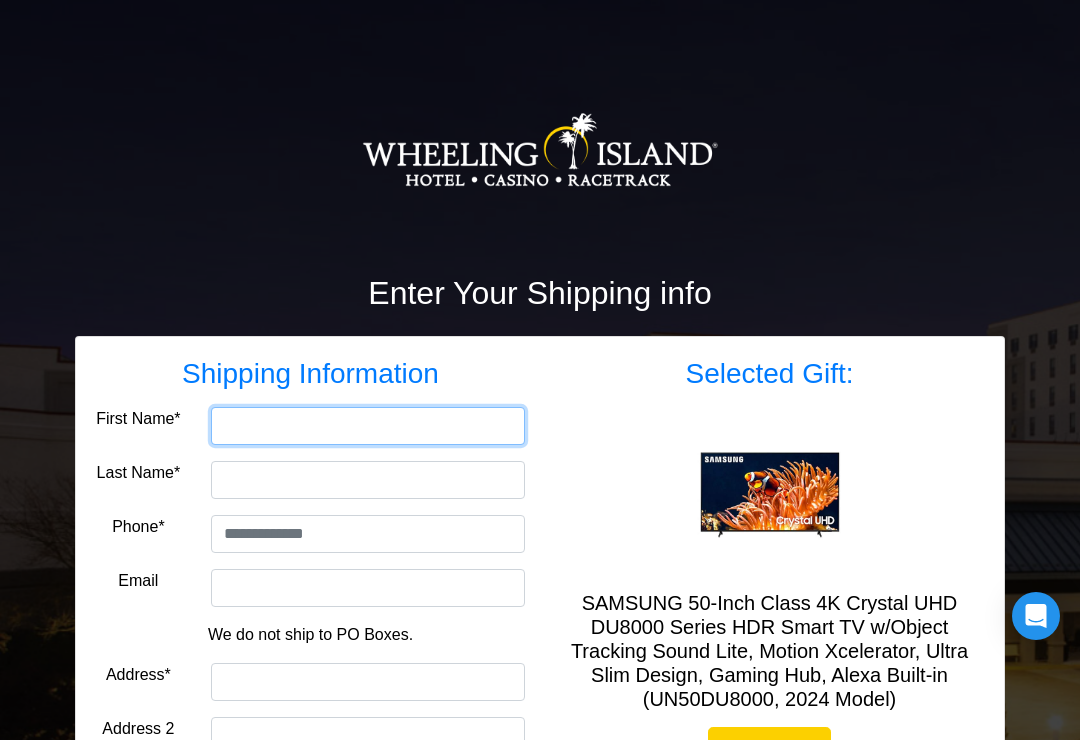 click on "First Name*" at bounding box center [368, 426] 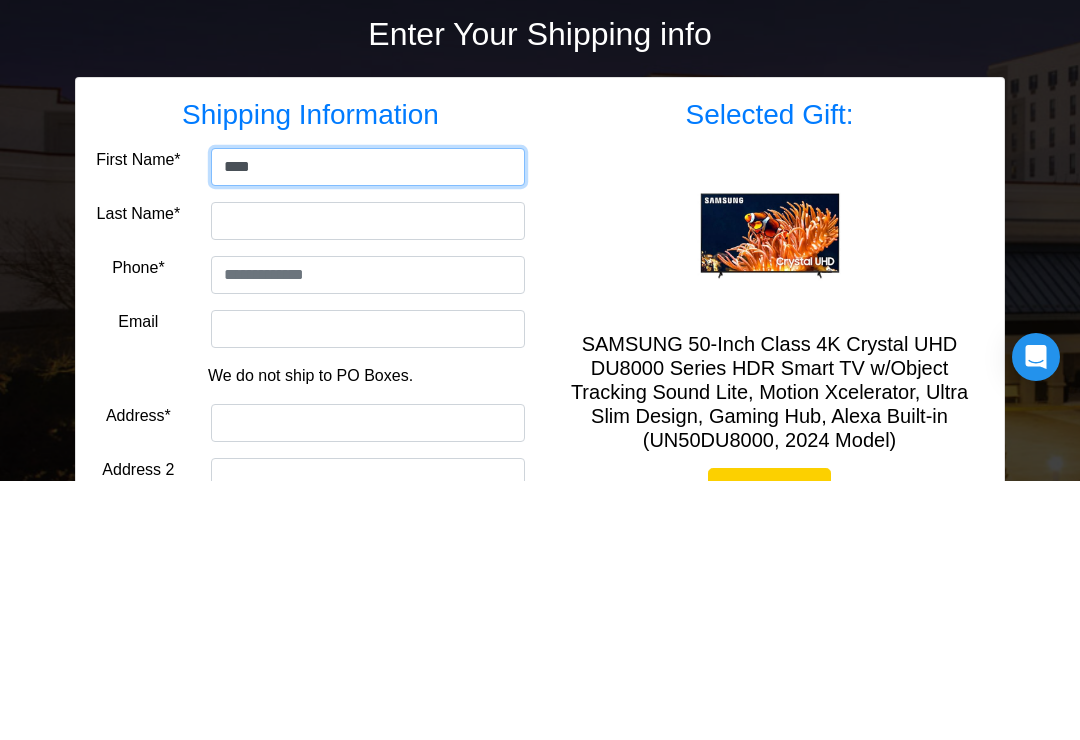 type on "****" 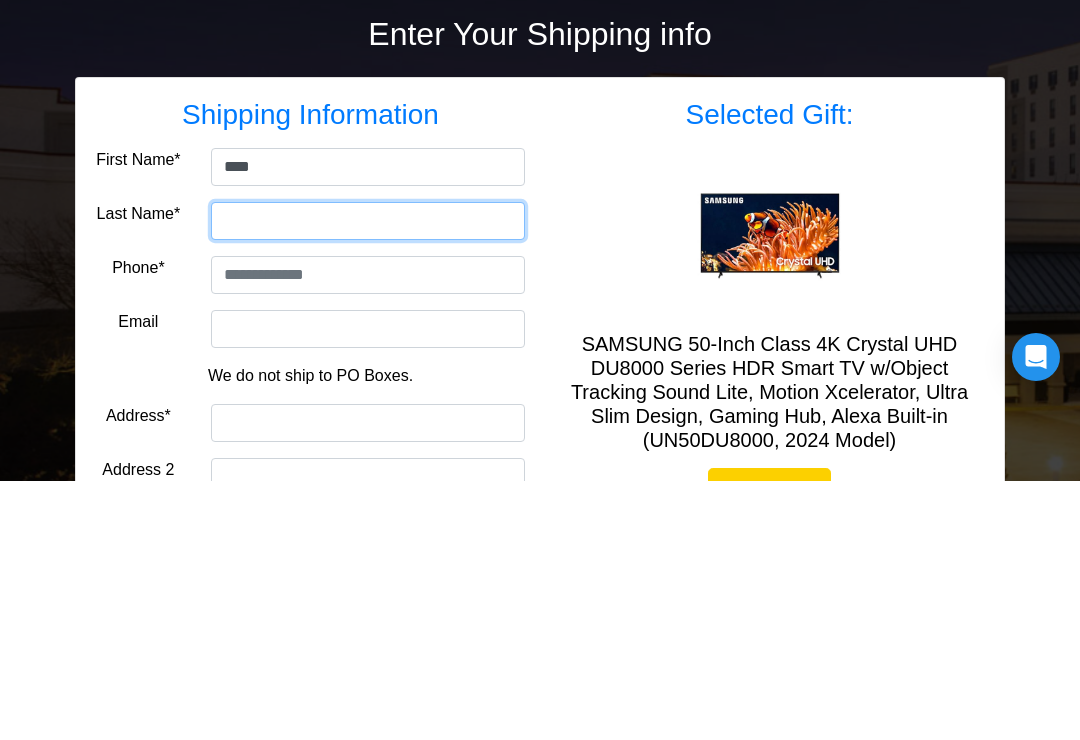 click on "Last Name*" at bounding box center (368, 480) 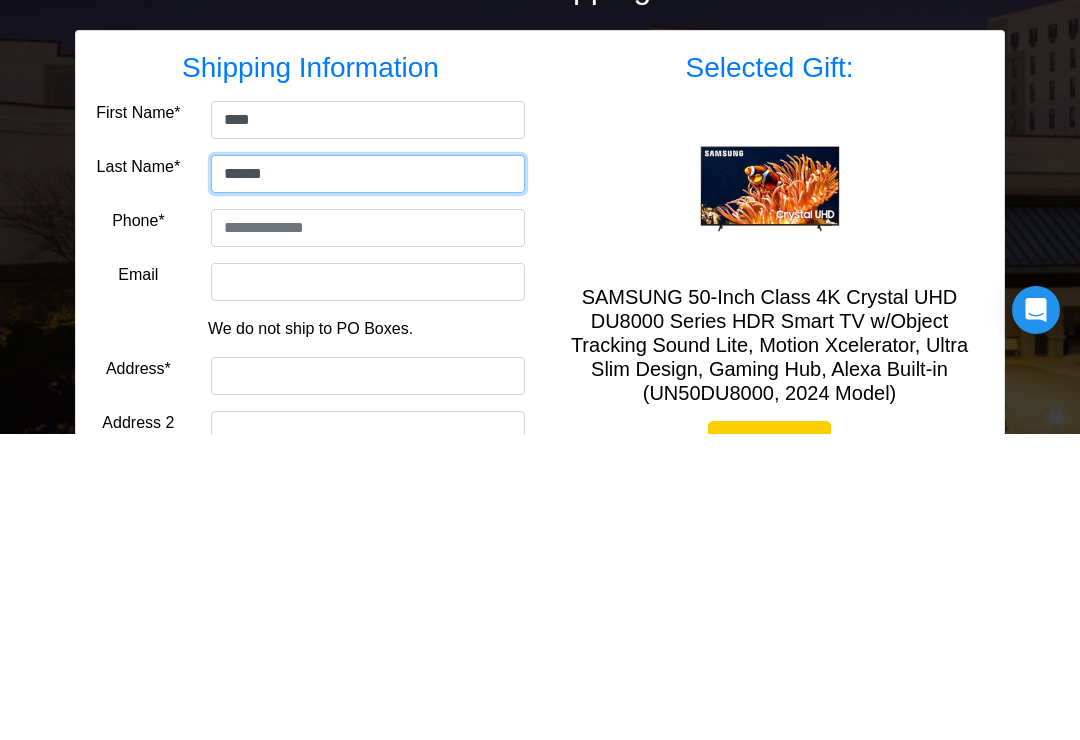 type on "******" 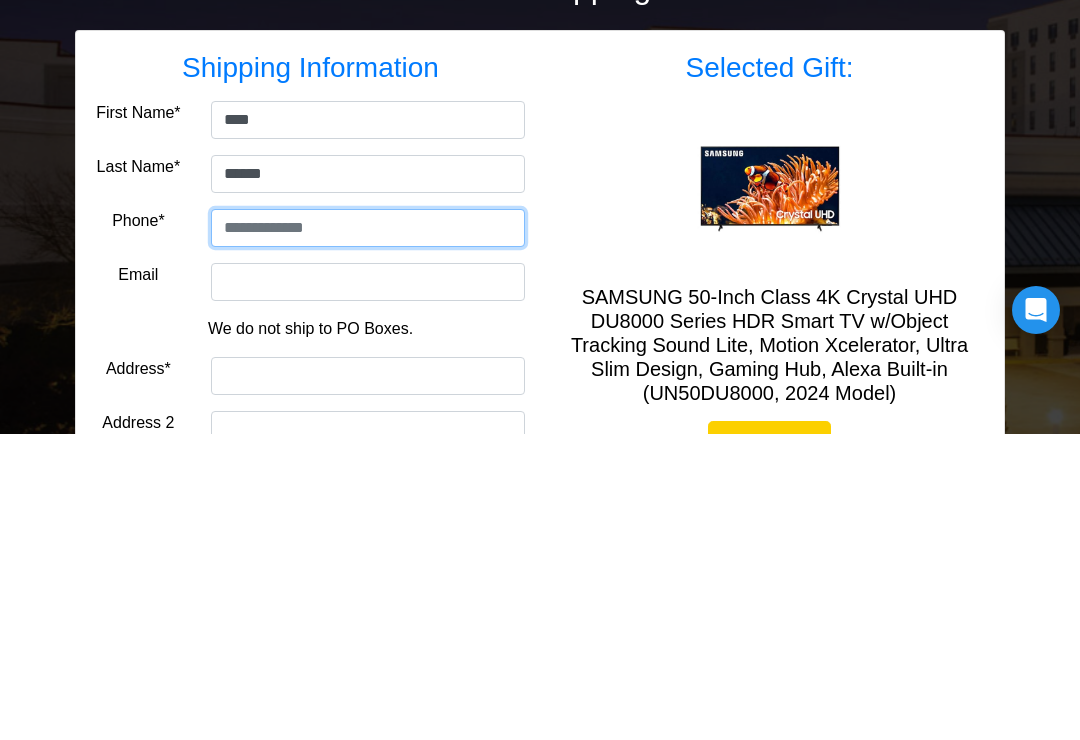 click at bounding box center (368, 534) 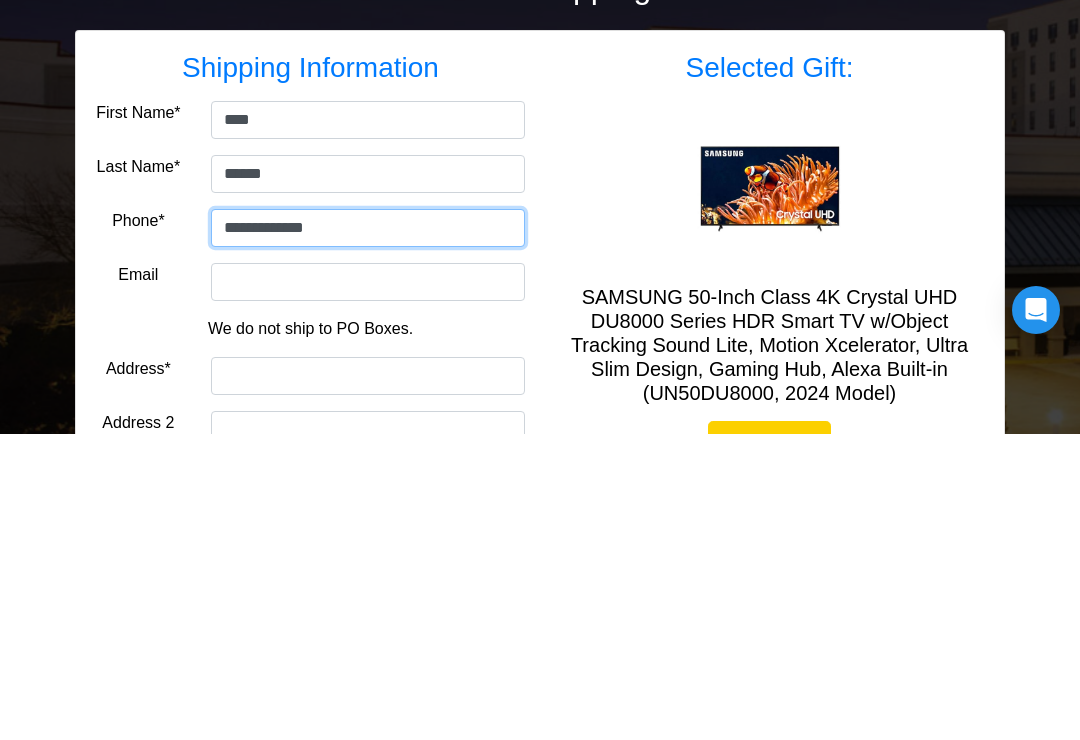 type on "**********" 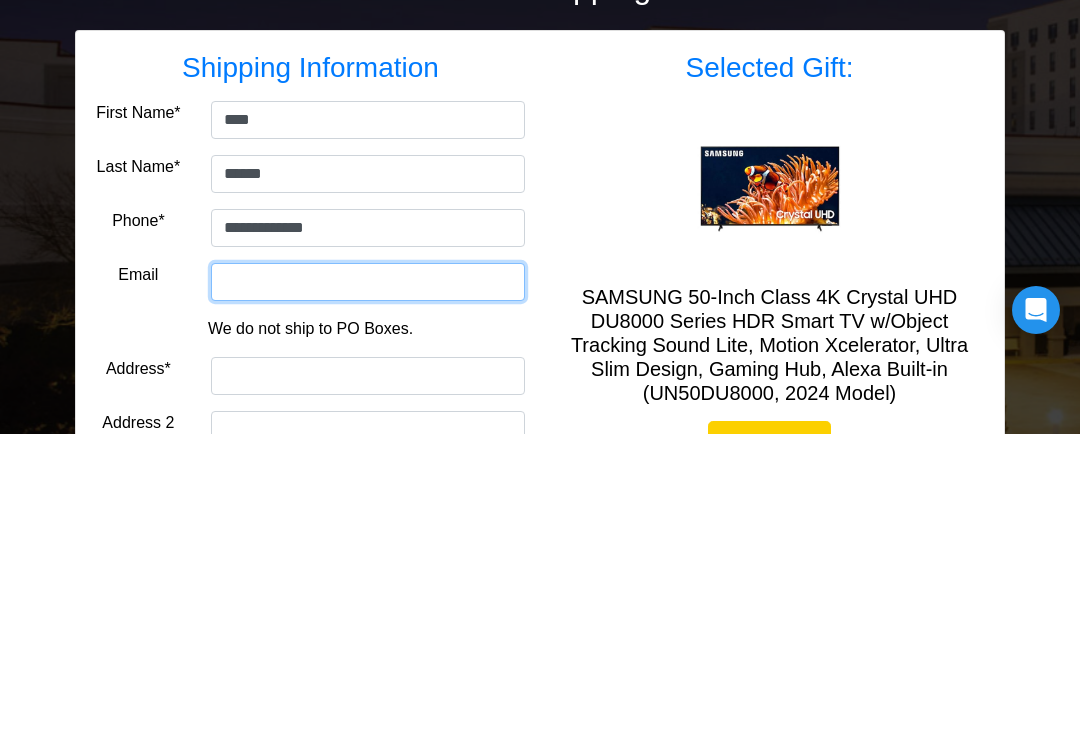 click on "Email" at bounding box center [368, 588] 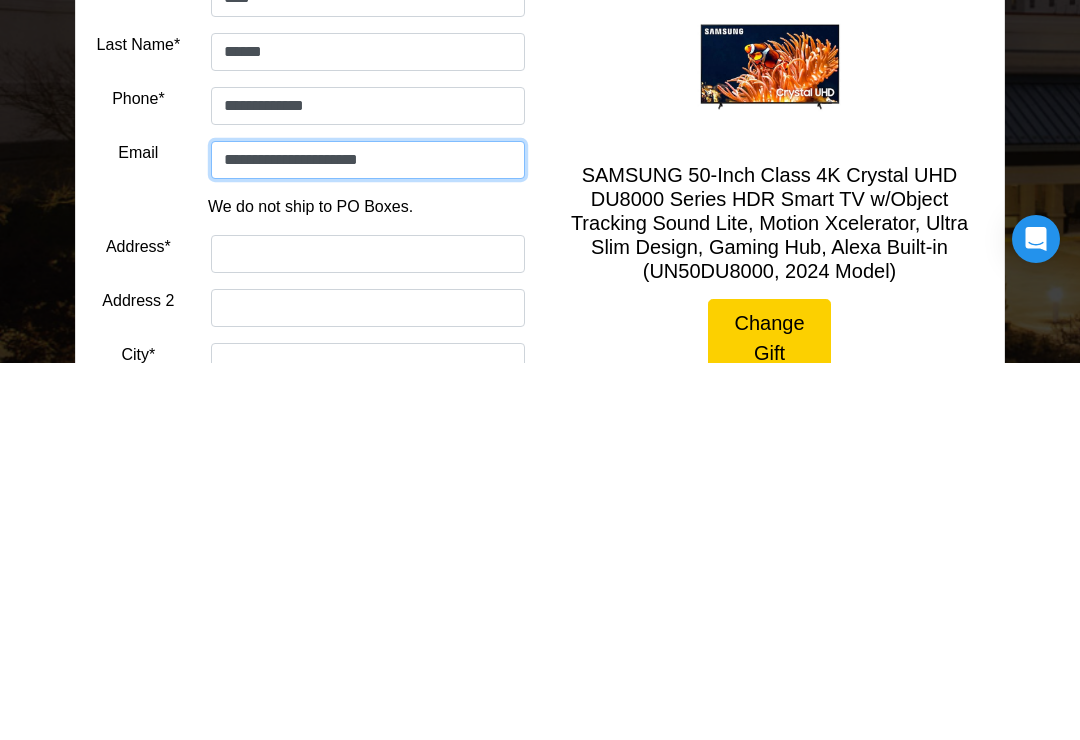 scroll, scrollTop: 54, scrollLeft: 0, axis: vertical 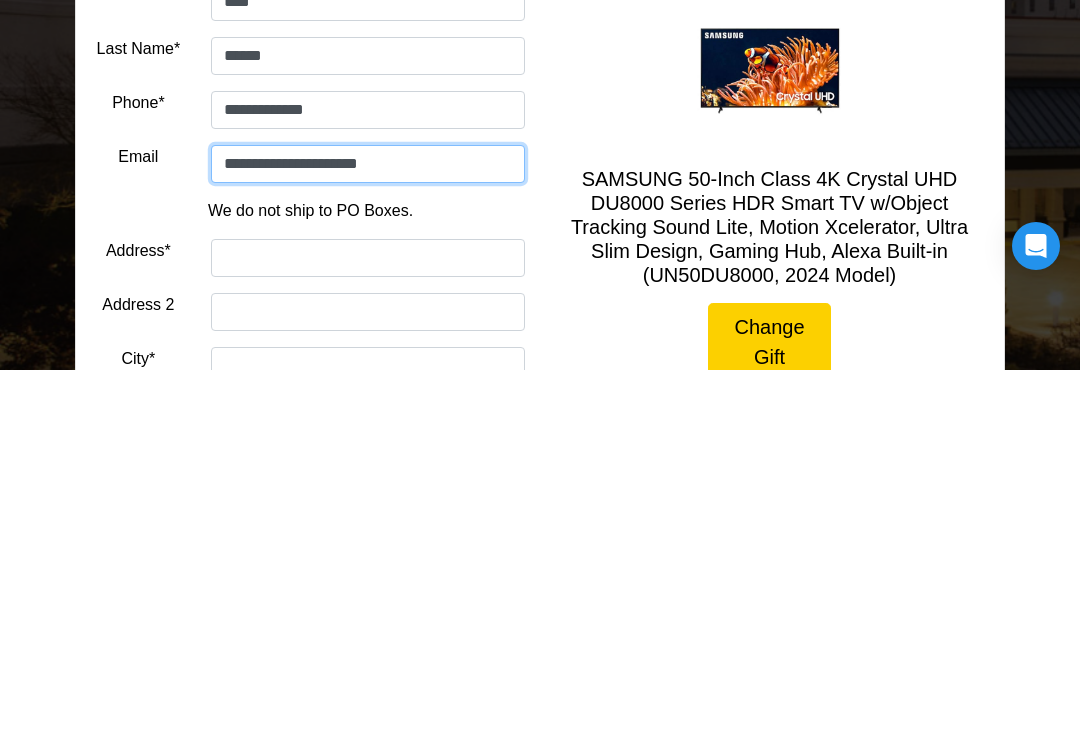 type on "**********" 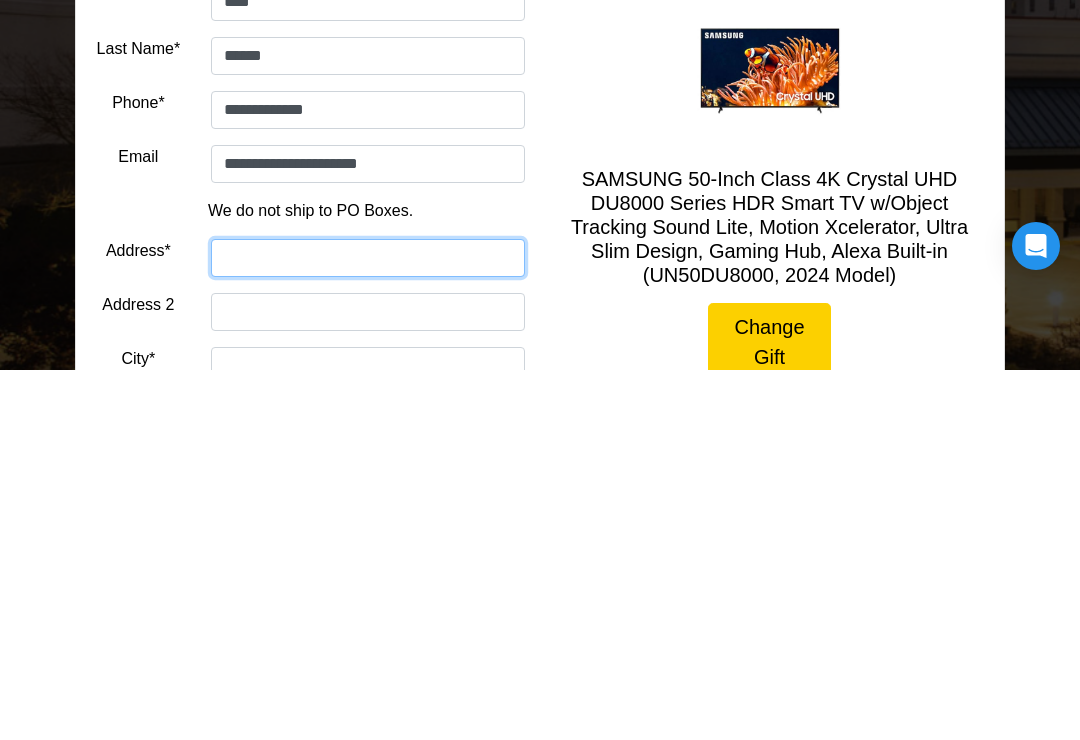 click on "Address*" at bounding box center [368, 628] 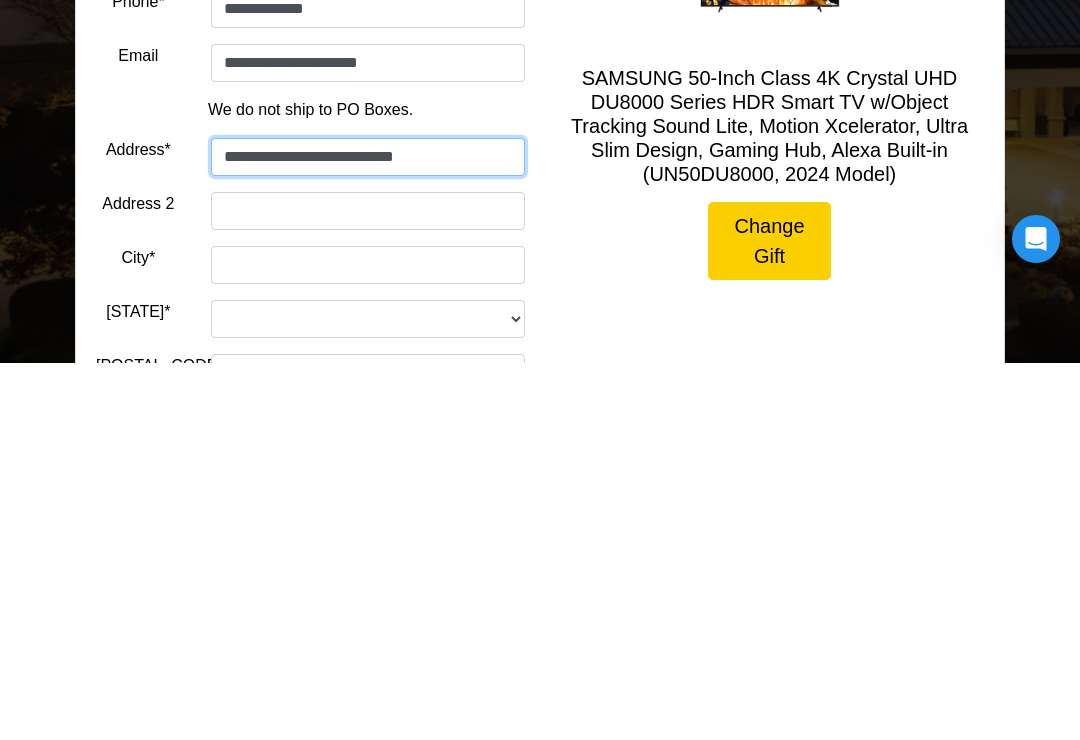scroll, scrollTop: 160, scrollLeft: 0, axis: vertical 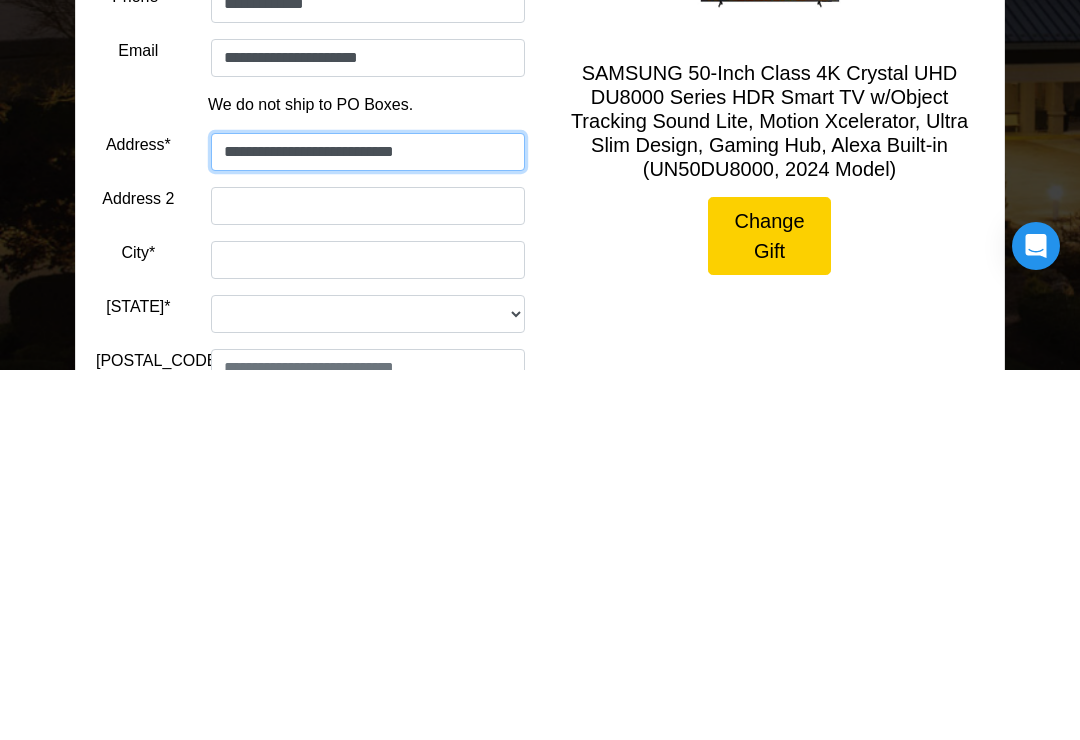 type on "**********" 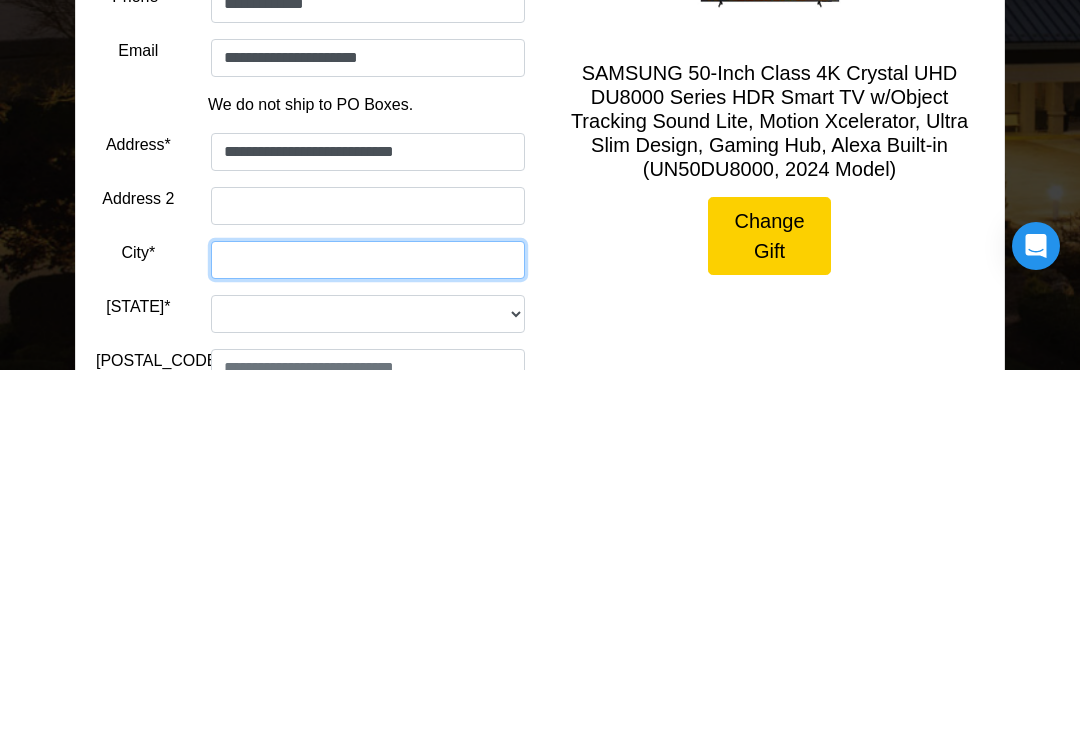 click on "City*" at bounding box center (368, 630) 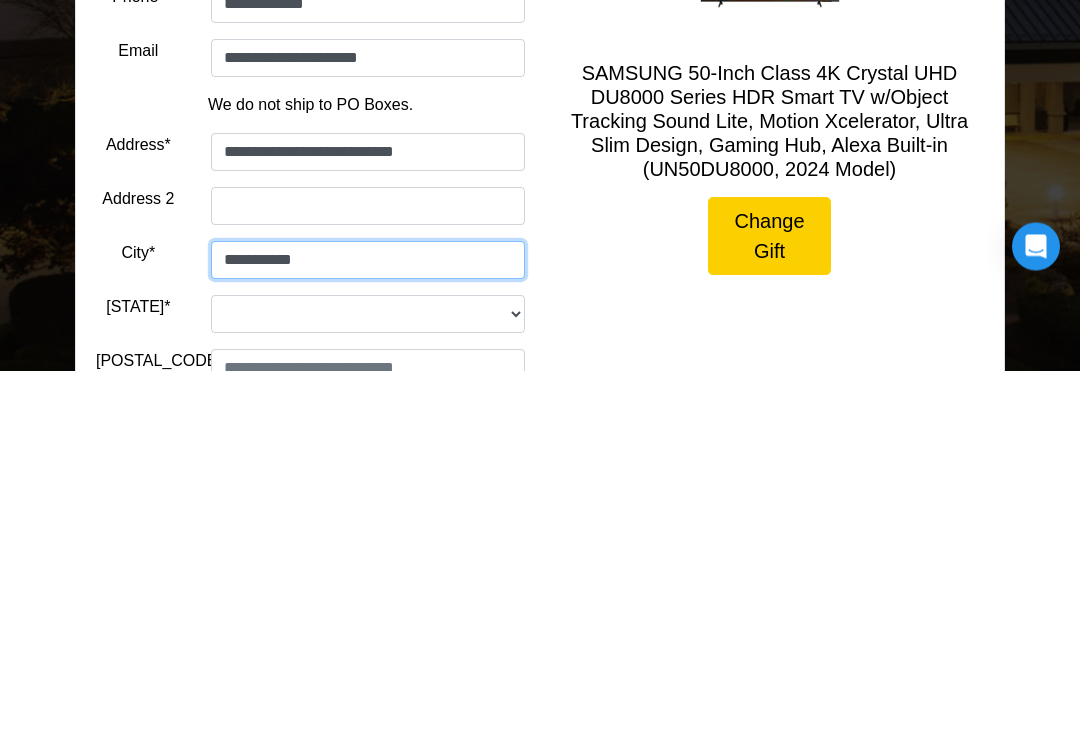 type on "**********" 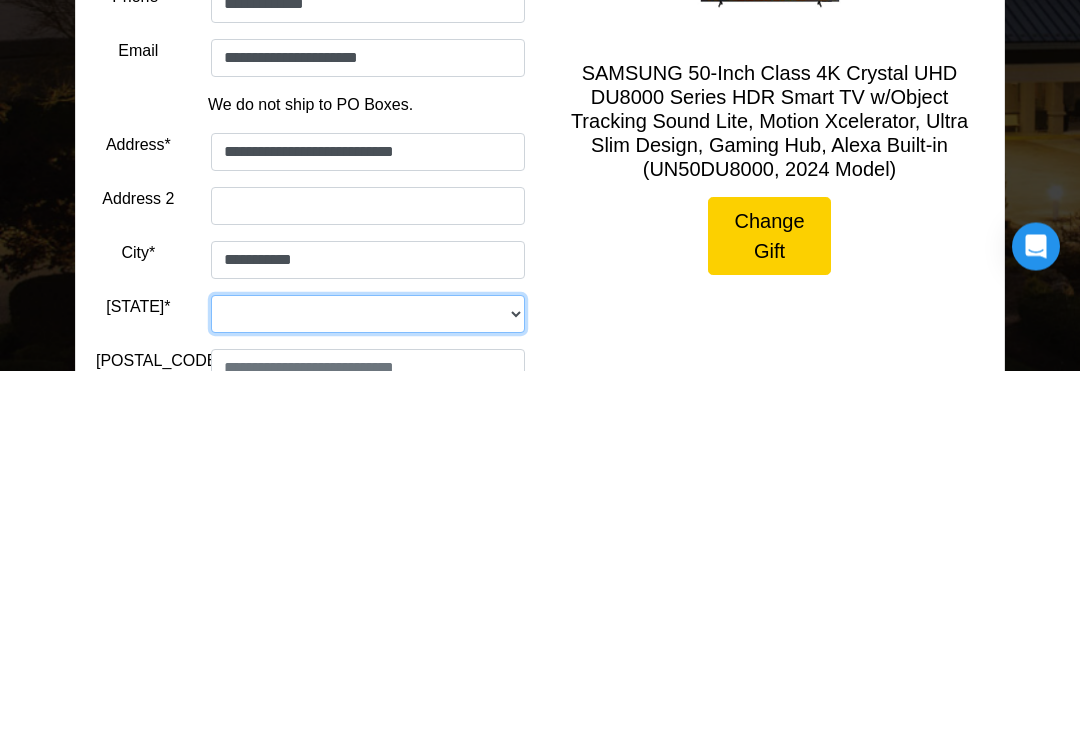 click on "**********" at bounding box center (368, 684) 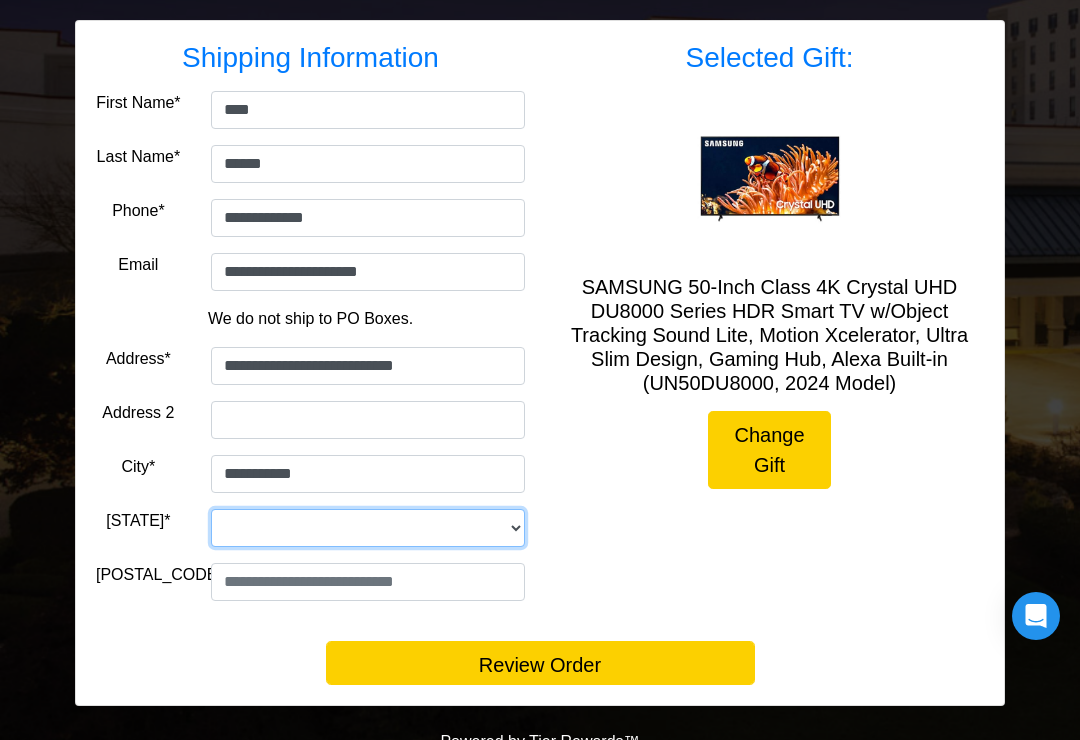 select on "**" 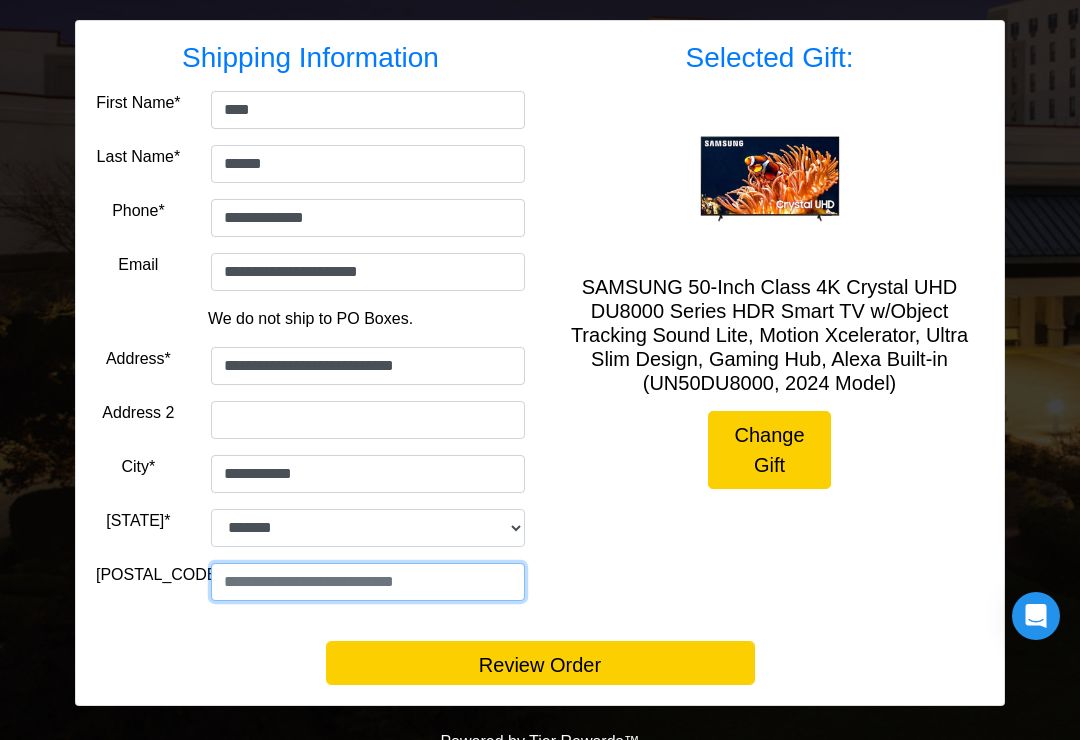 click at bounding box center (368, 582) 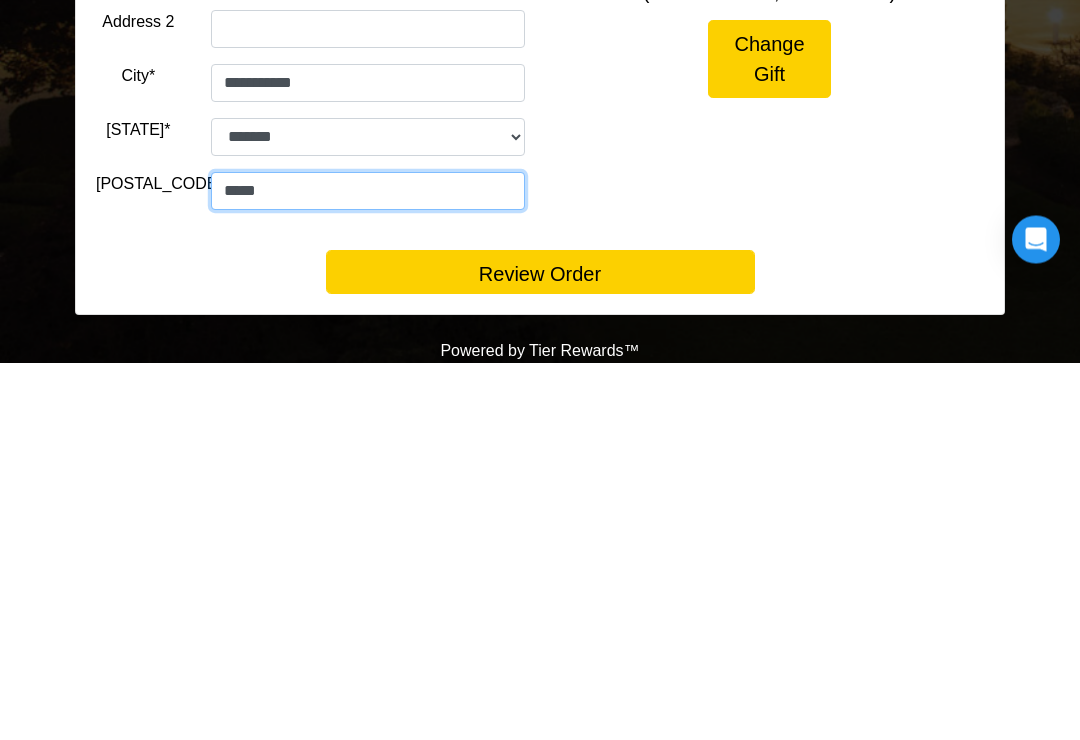 scroll, scrollTop: 347, scrollLeft: 0, axis: vertical 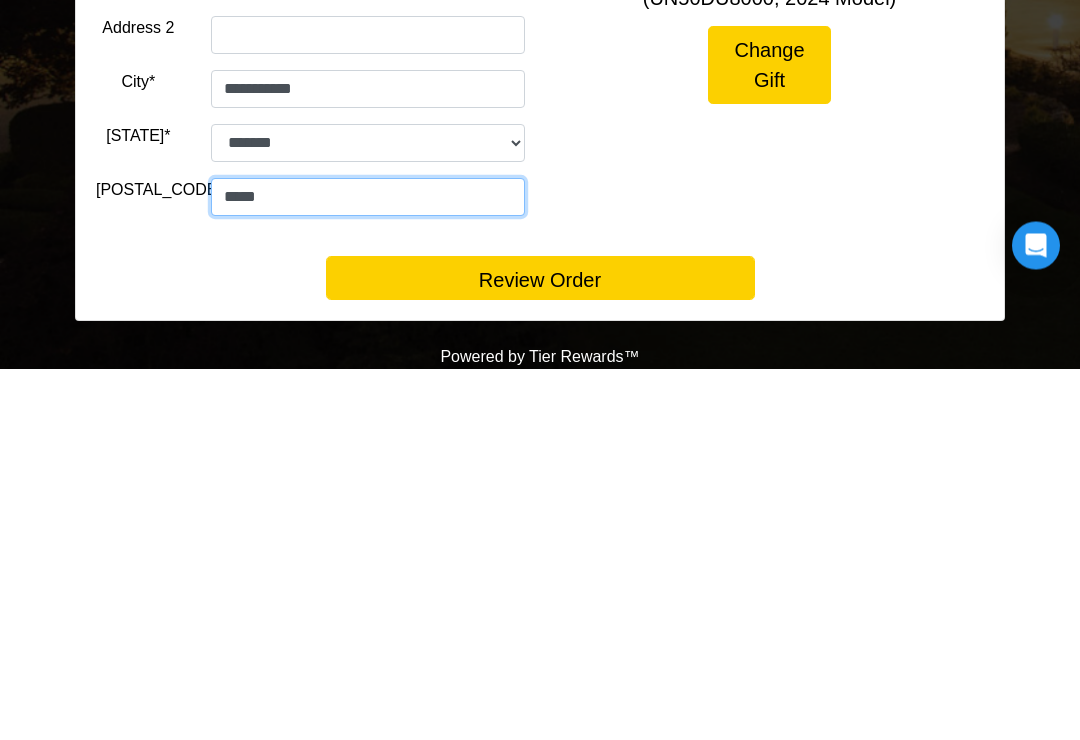 type on "*****" 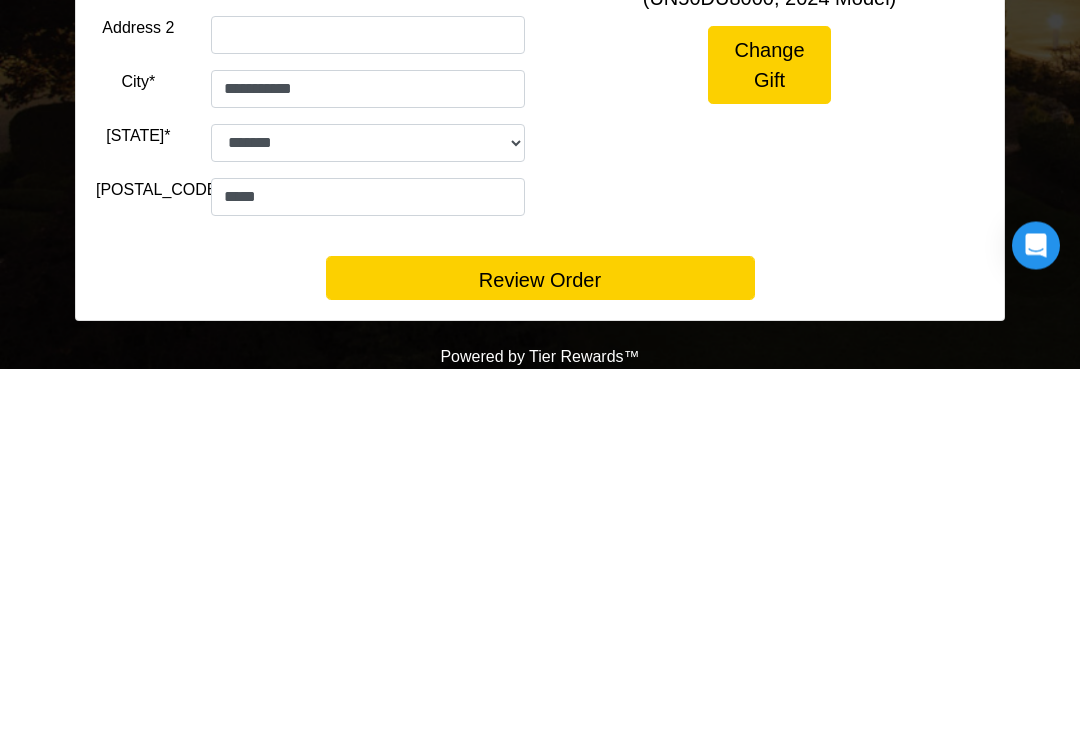 click on "Review Order" at bounding box center (540, 649) 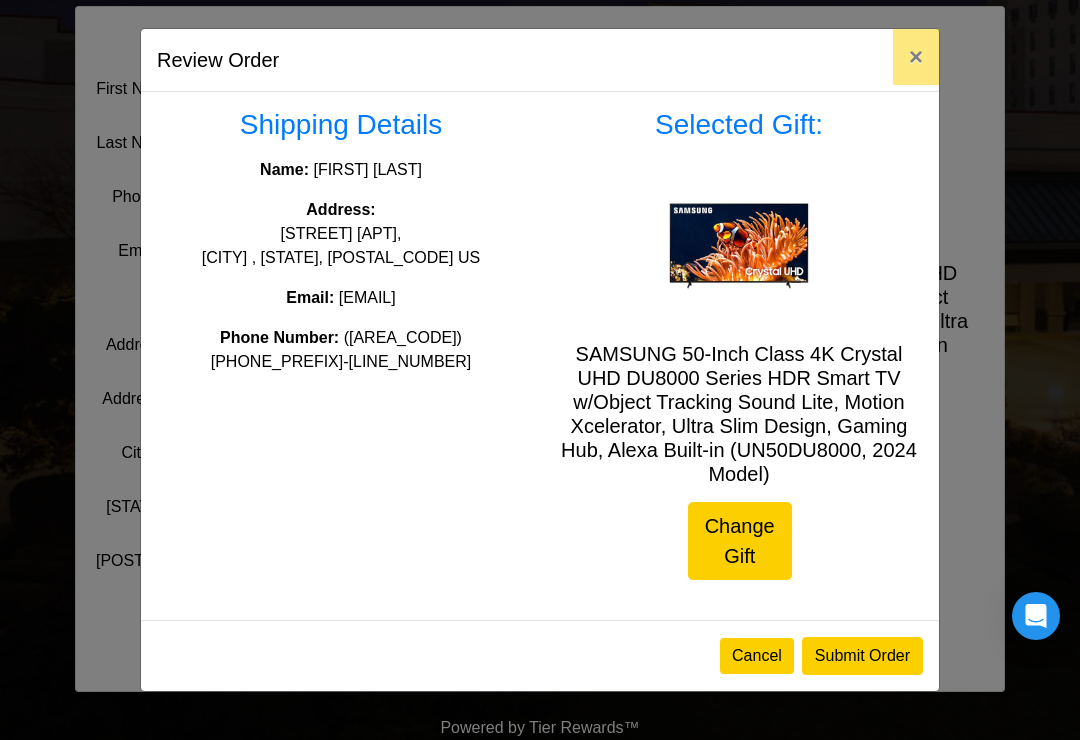 click on "Submit Order" at bounding box center [862, 656] 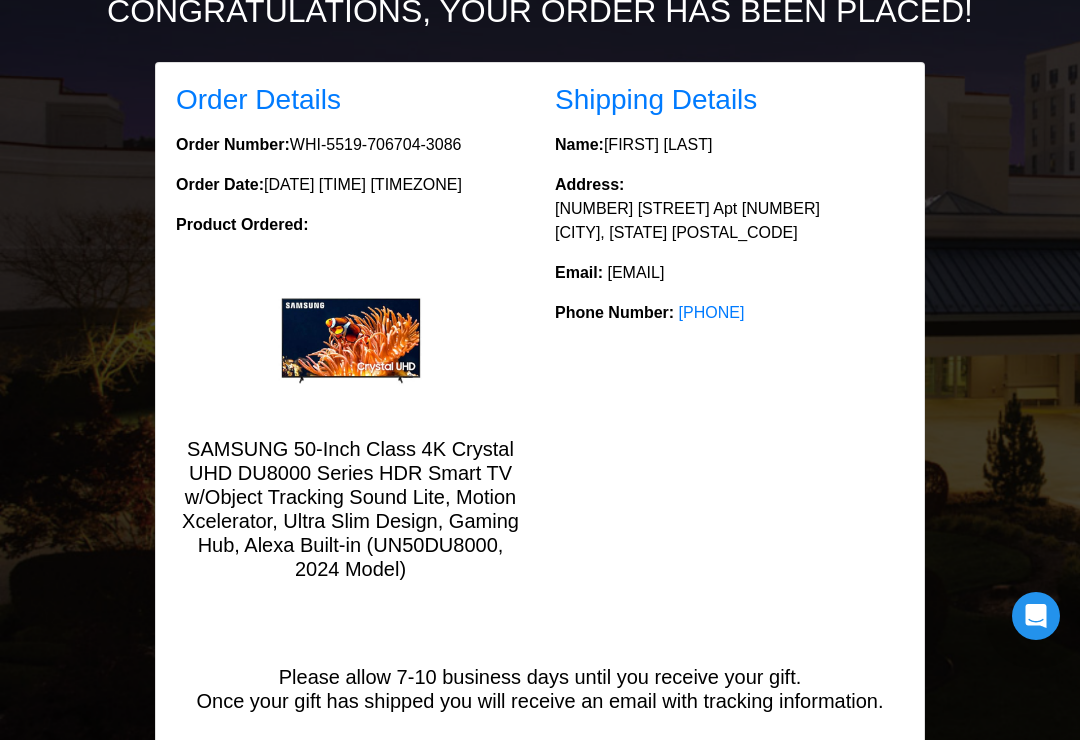 scroll, scrollTop: 281, scrollLeft: 0, axis: vertical 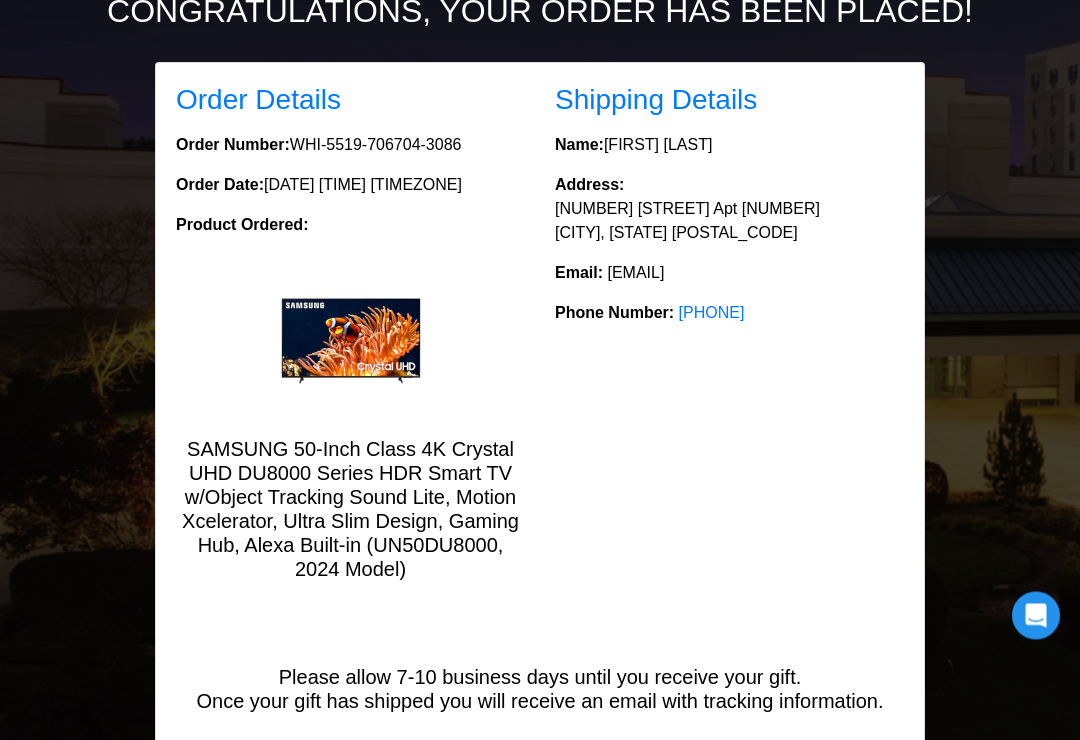 click on "Shipping Details
Name:  Tess Newton
Address:
100 White Hampton Ln Apt 323
Pittsburgh, PA 15236
Email:   tessnewton89@gmail.com
Phone Number:   (412)953-2751" at bounding box center (729, 341) 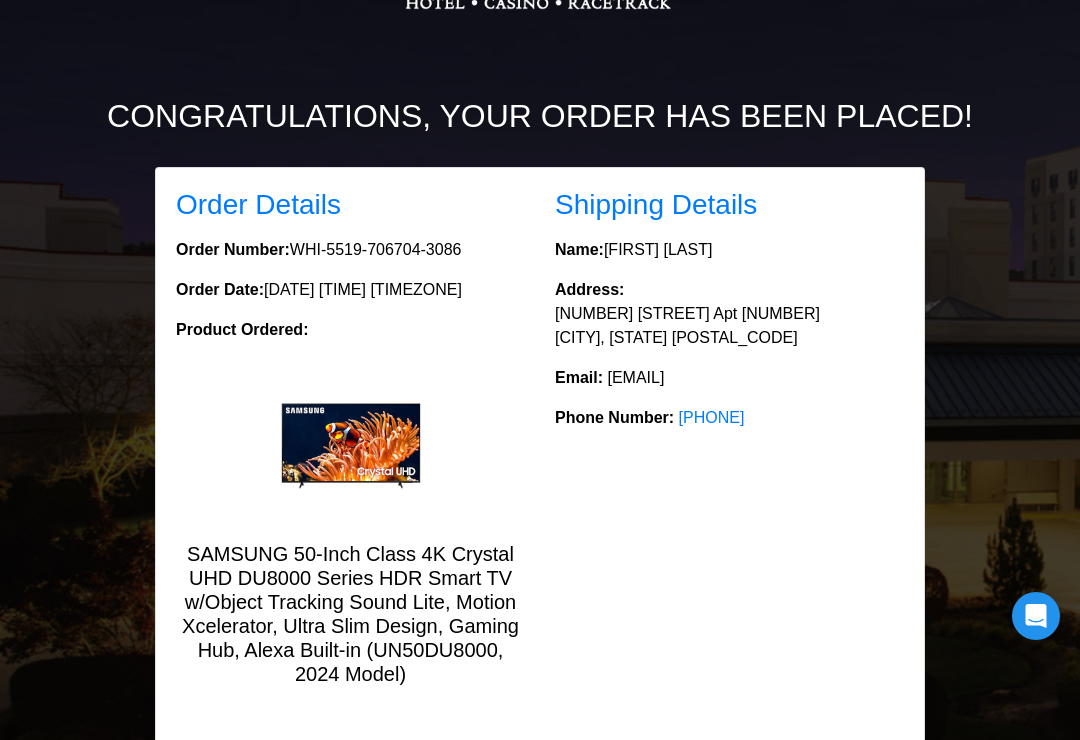 scroll, scrollTop: 339, scrollLeft: 0, axis: vertical 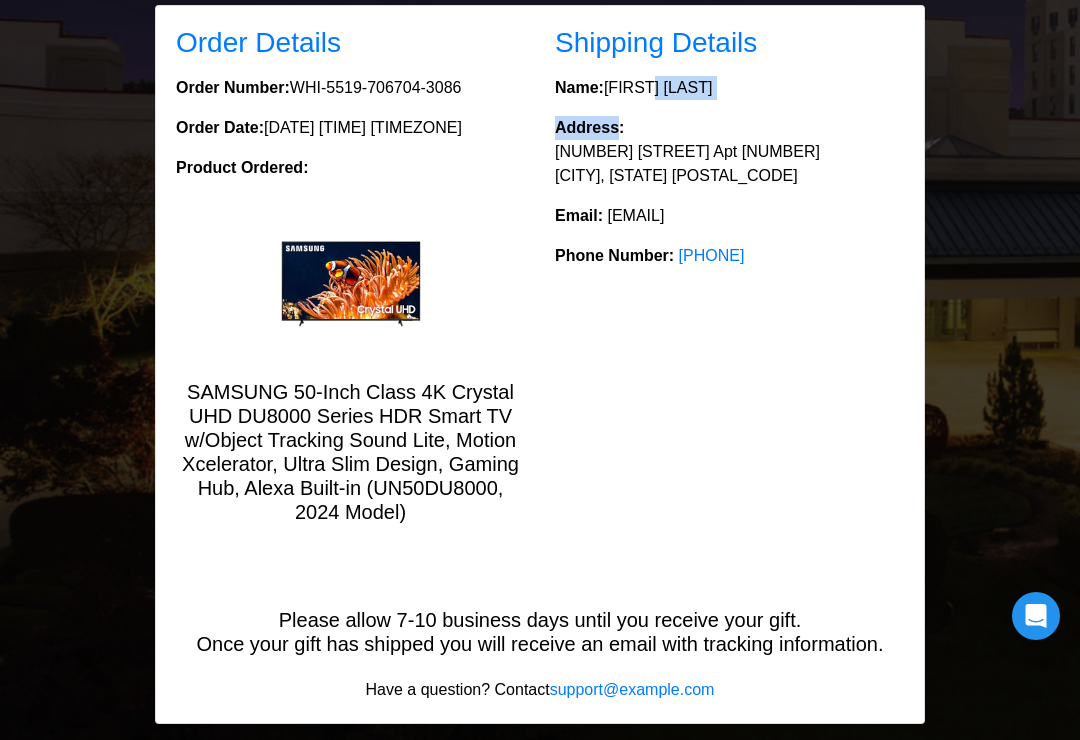 click on "Email:   tessnewton89@gmail.com" at bounding box center (350, 168) 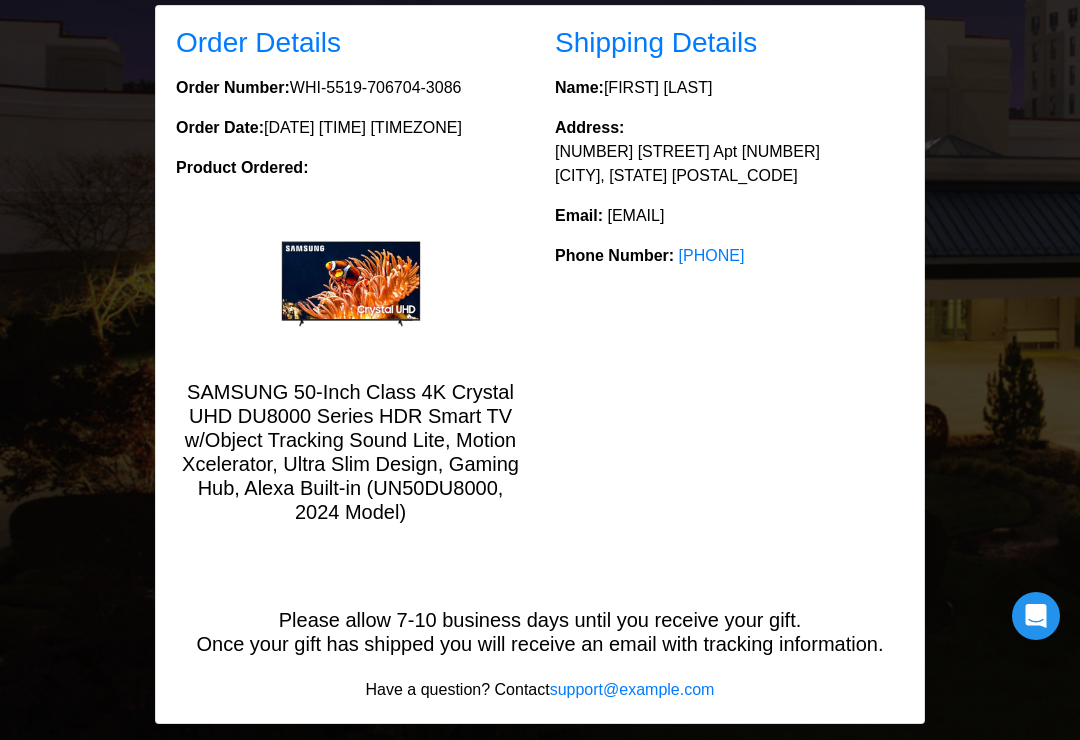 click on "Shipping Details
Name:  Tess Newton
Address:
100 White Hampton Ln Apt 323
Pittsburgh, PA 15236
Email:   tessnewton89@gmail.com
Phone Number:   (412)953-2751" at bounding box center [729, 283] 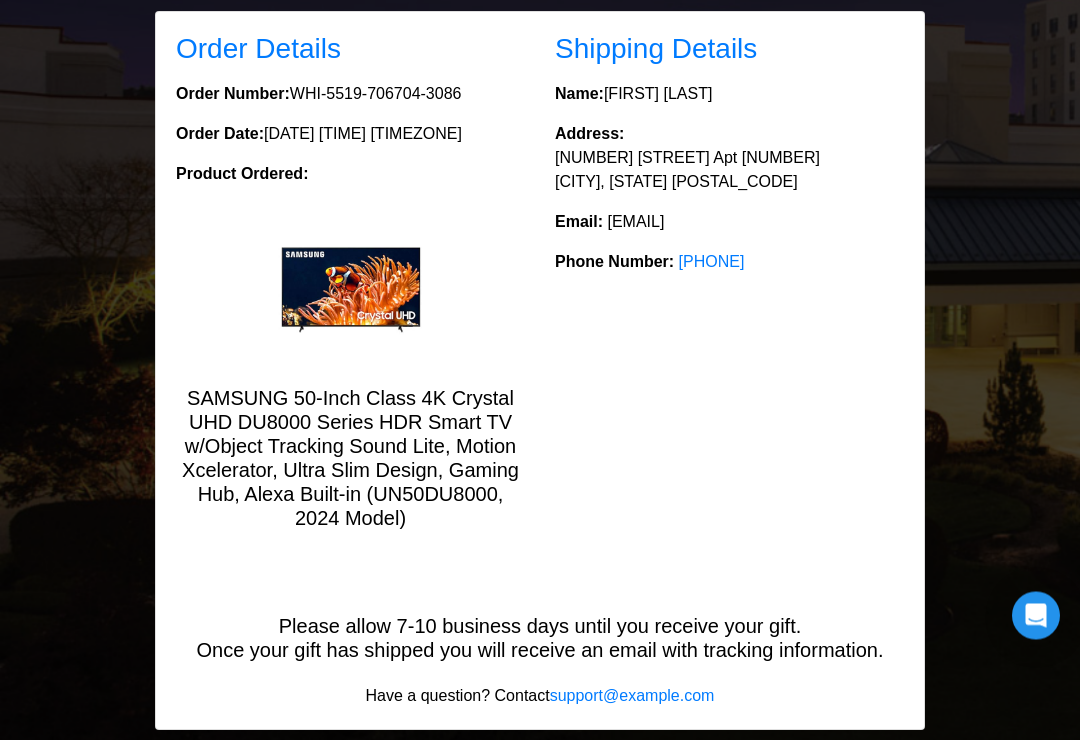 scroll, scrollTop: 333, scrollLeft: 0, axis: vertical 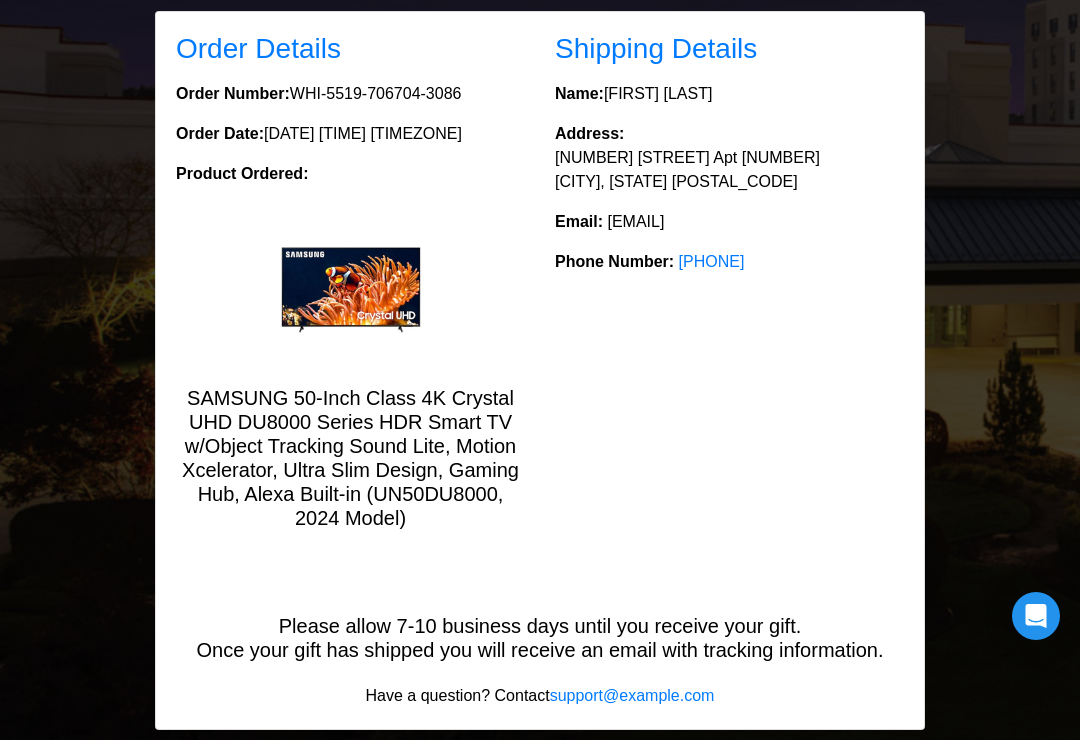click on "Shipping Details
Name:  Tess Newton
Address:
100 White Hampton Ln Apt 323
Pittsburgh, PA 15236
Email:   tessnewton89@gmail.com
Phone Number:   (412)953-2751" at bounding box center [729, 289] 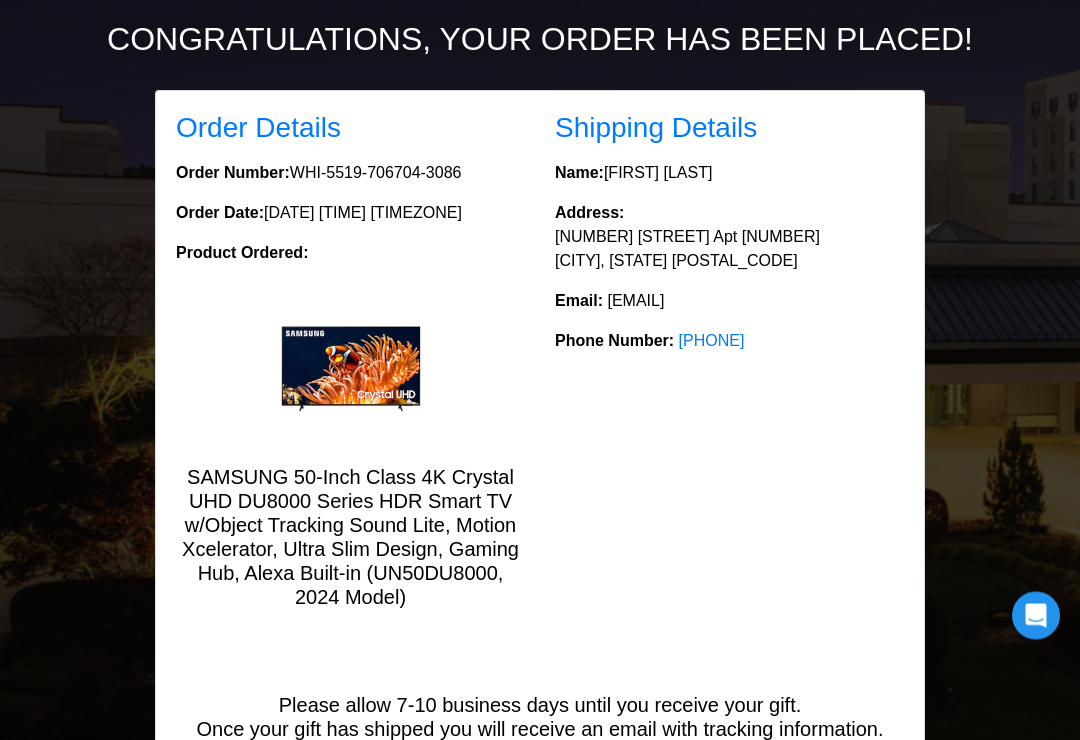 scroll, scrollTop: 249, scrollLeft: 0, axis: vertical 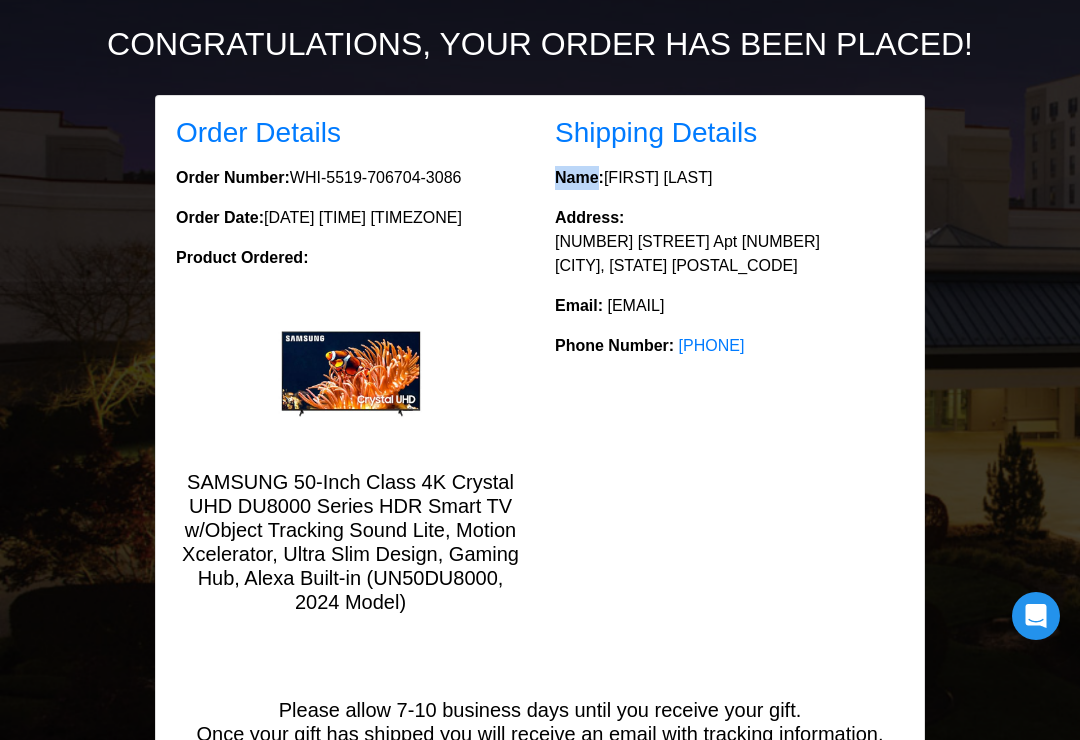 click on "Address:
100 White Hampton Ln Apt 323
Pittsburgh, PA 15236" at bounding box center [350, 218] 